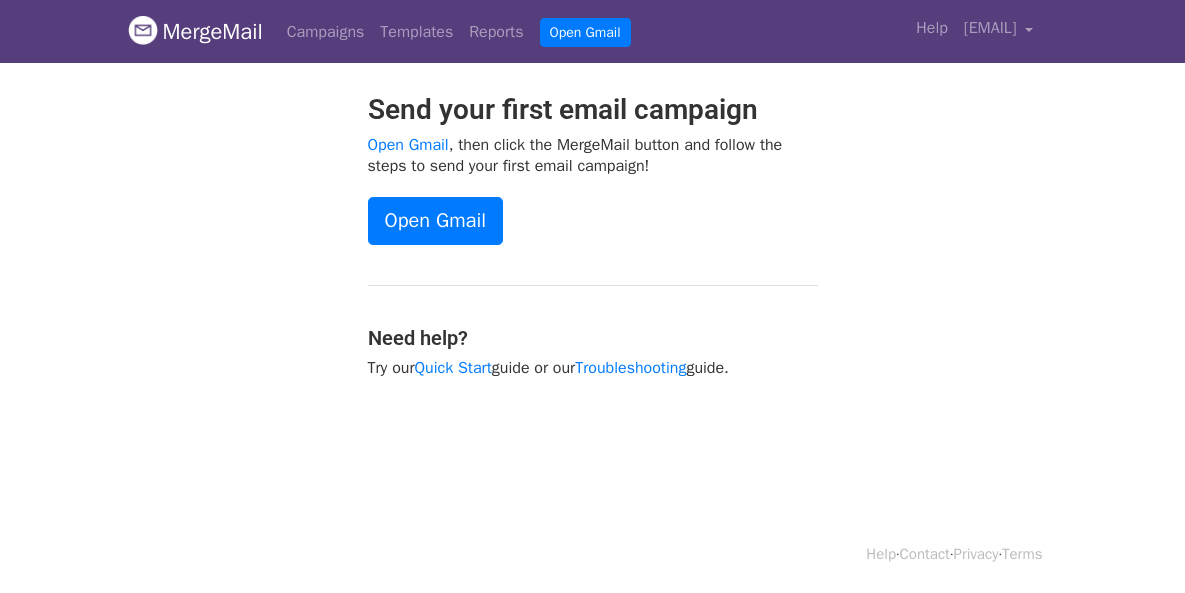 scroll, scrollTop: 0, scrollLeft: 0, axis: both 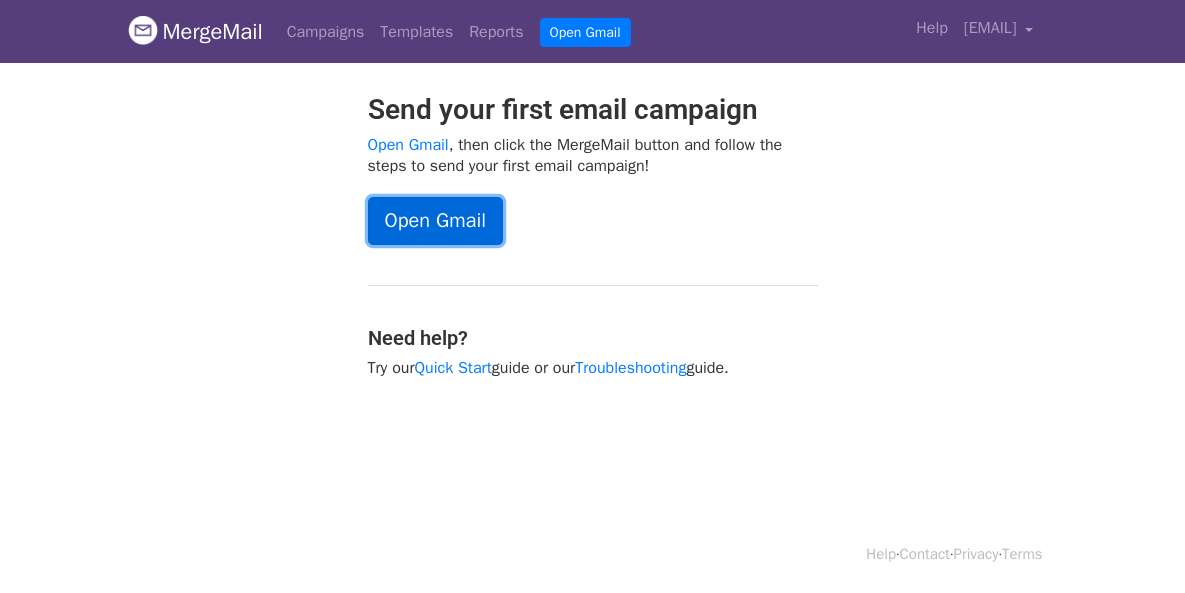 click on "Open Gmail" at bounding box center [435, 221] 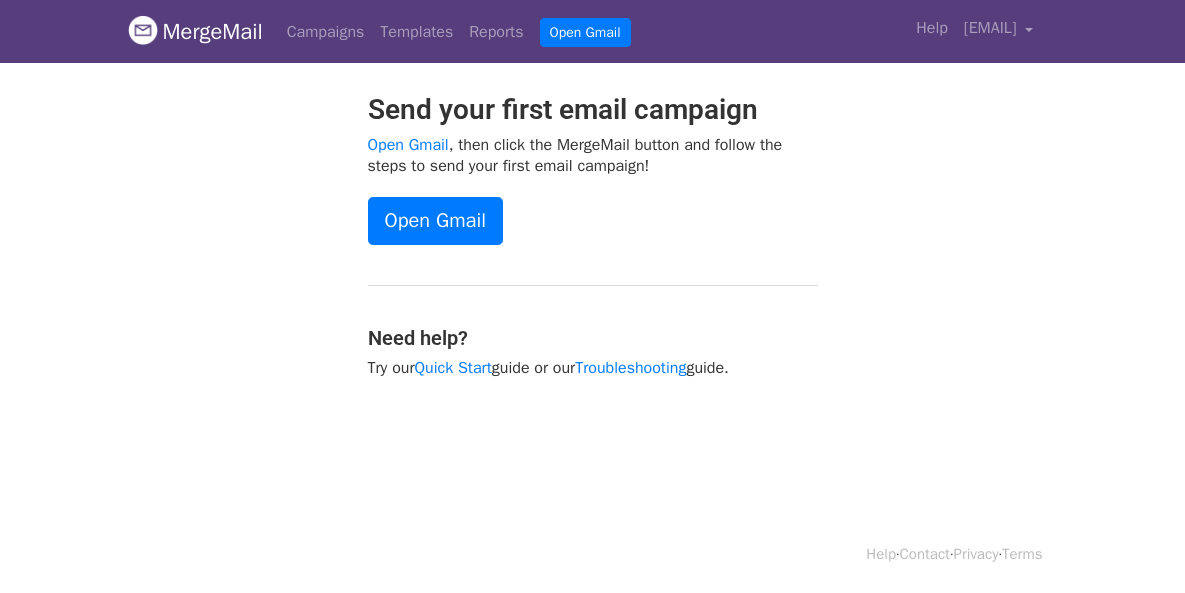 scroll, scrollTop: 0, scrollLeft: 0, axis: both 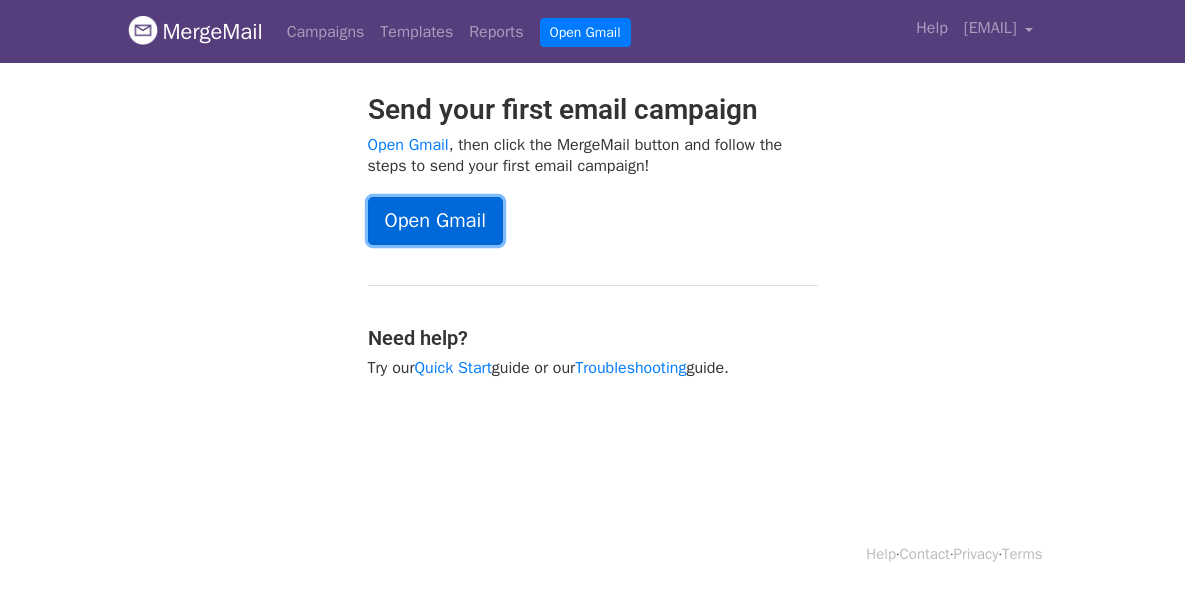 click on "Open Gmail" at bounding box center (435, 221) 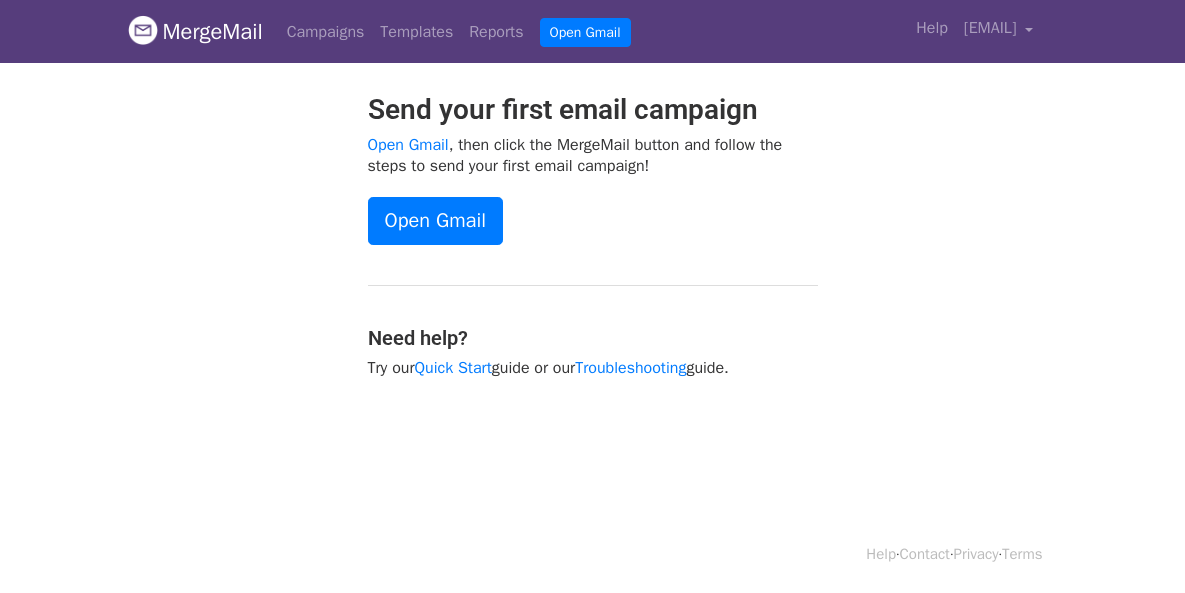 scroll, scrollTop: 0, scrollLeft: 0, axis: both 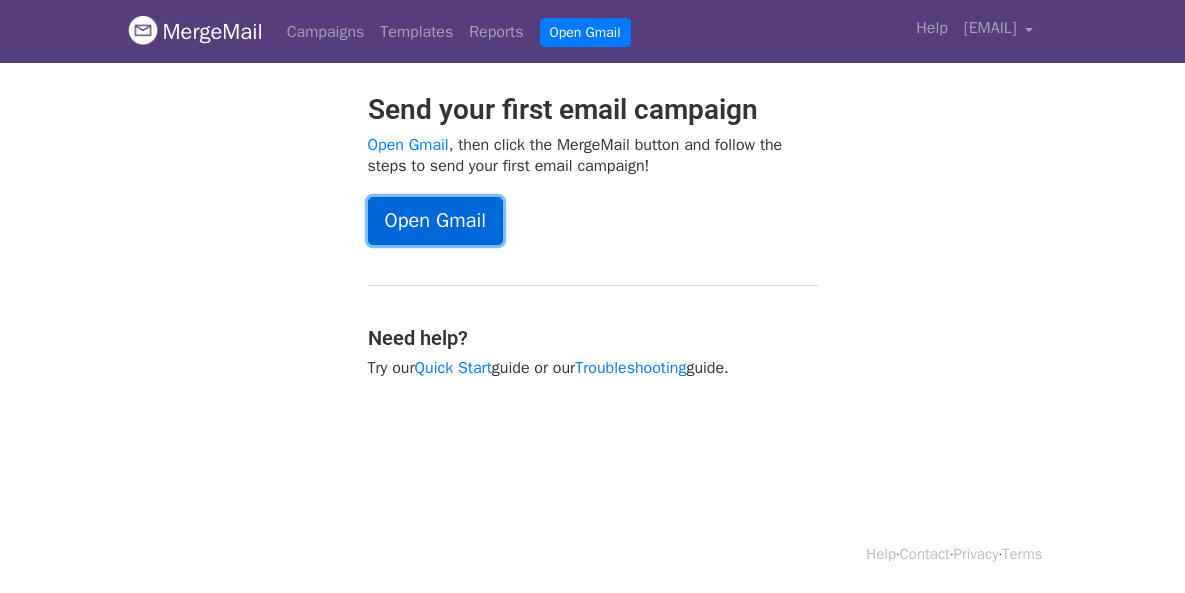 click on "Open Gmail" at bounding box center (435, 221) 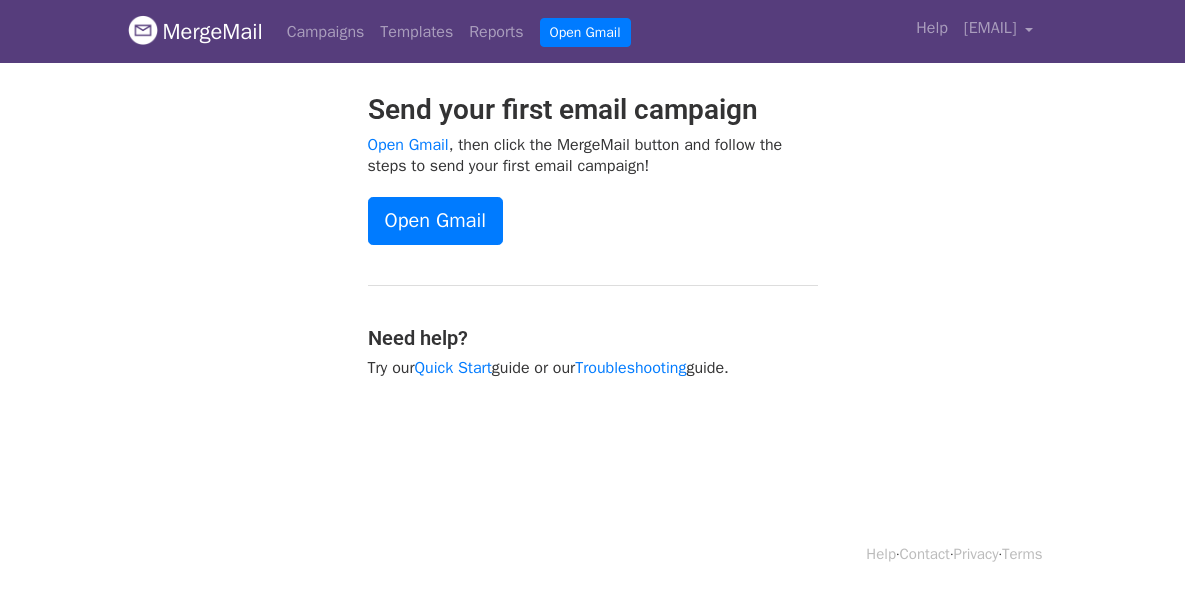 scroll, scrollTop: 0, scrollLeft: 0, axis: both 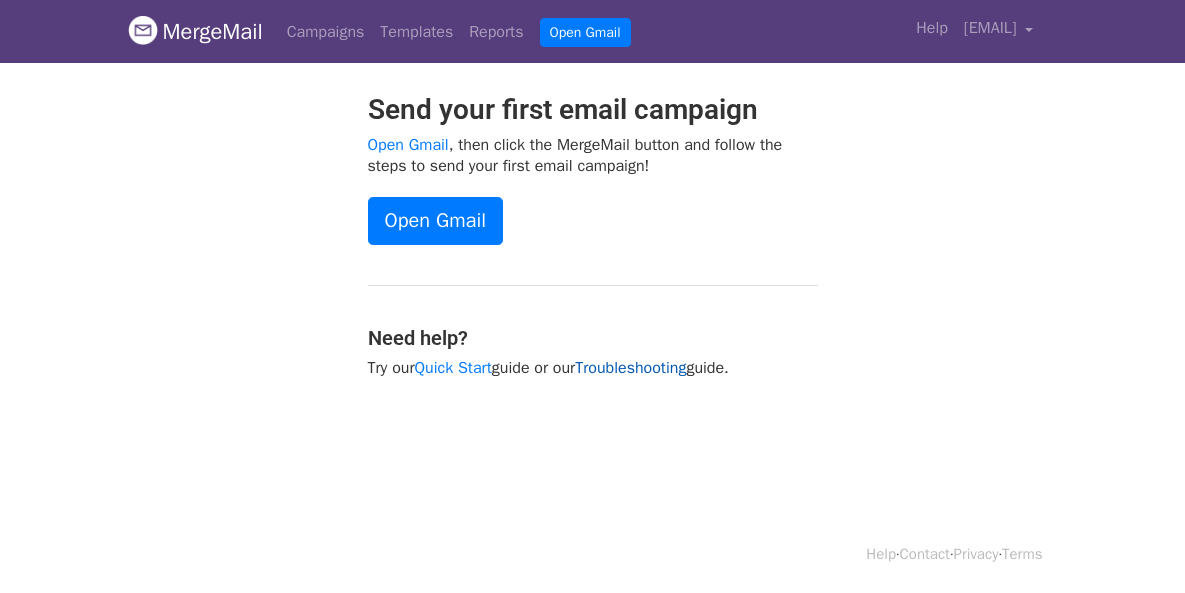 click on "Troubleshooting" at bounding box center (630, 368) 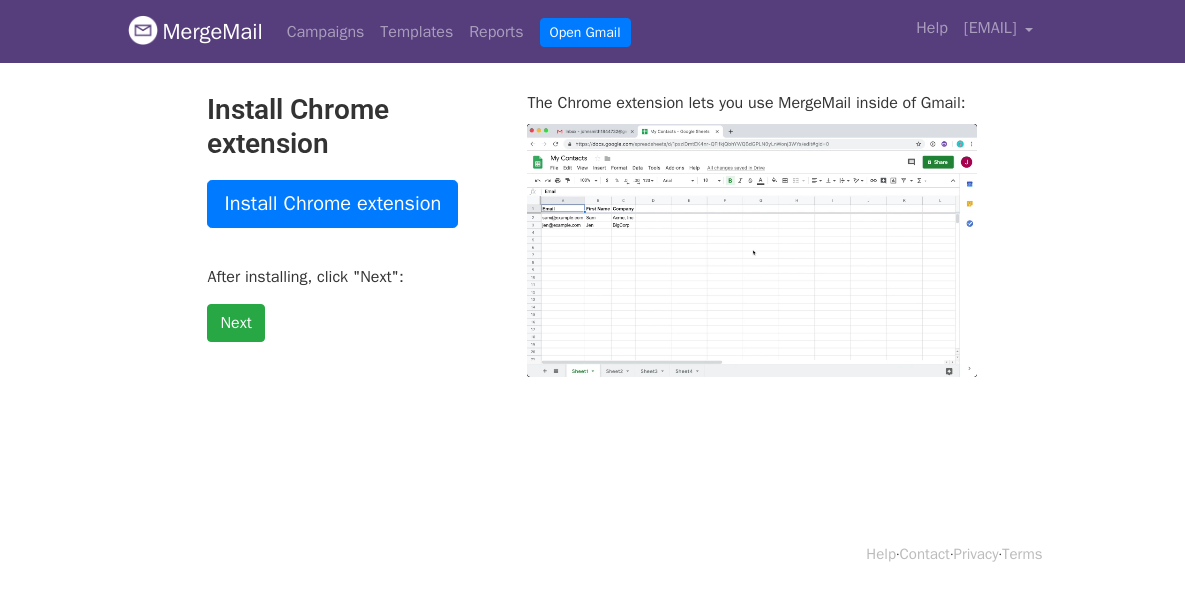 scroll, scrollTop: 0, scrollLeft: 0, axis: both 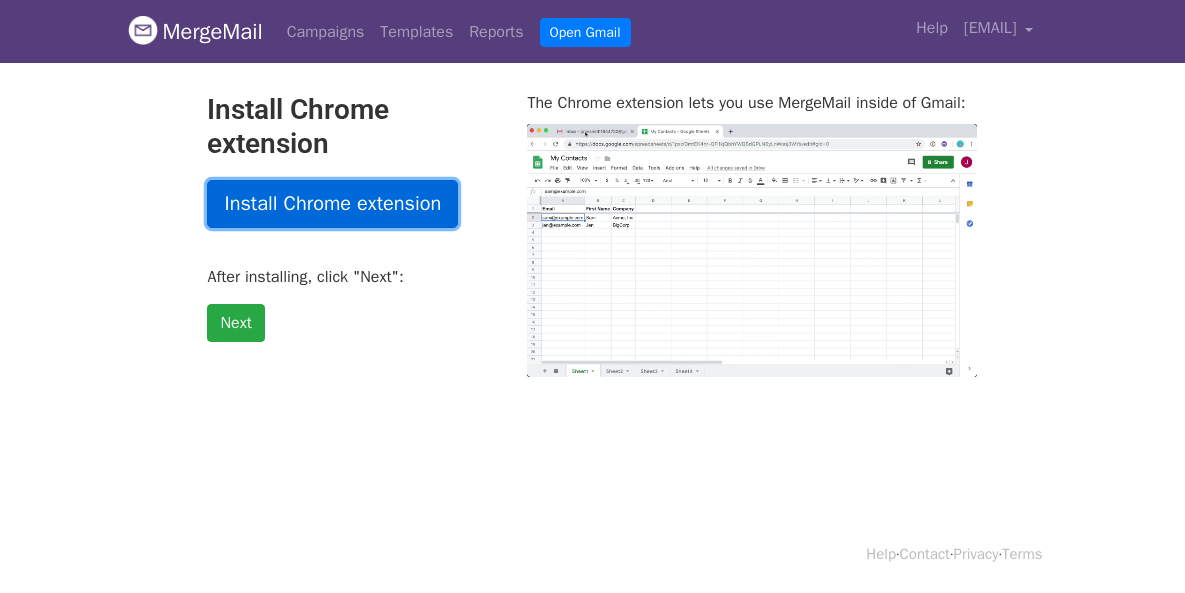 click on "Install Chrome extension" at bounding box center (332, 204) 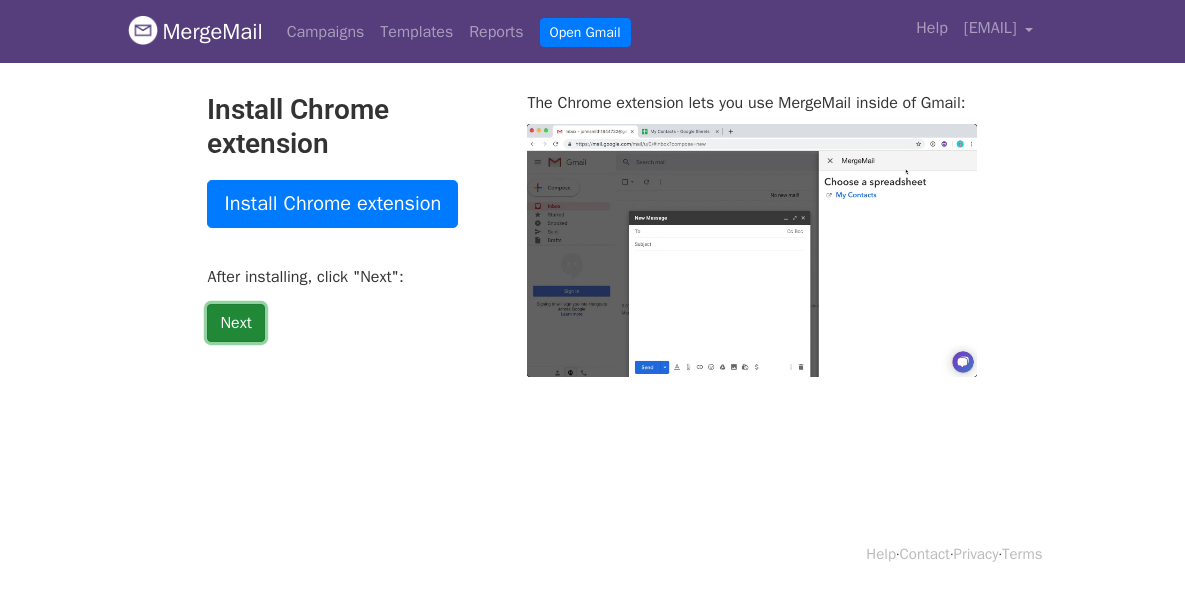 click on "Next" at bounding box center [235, 323] 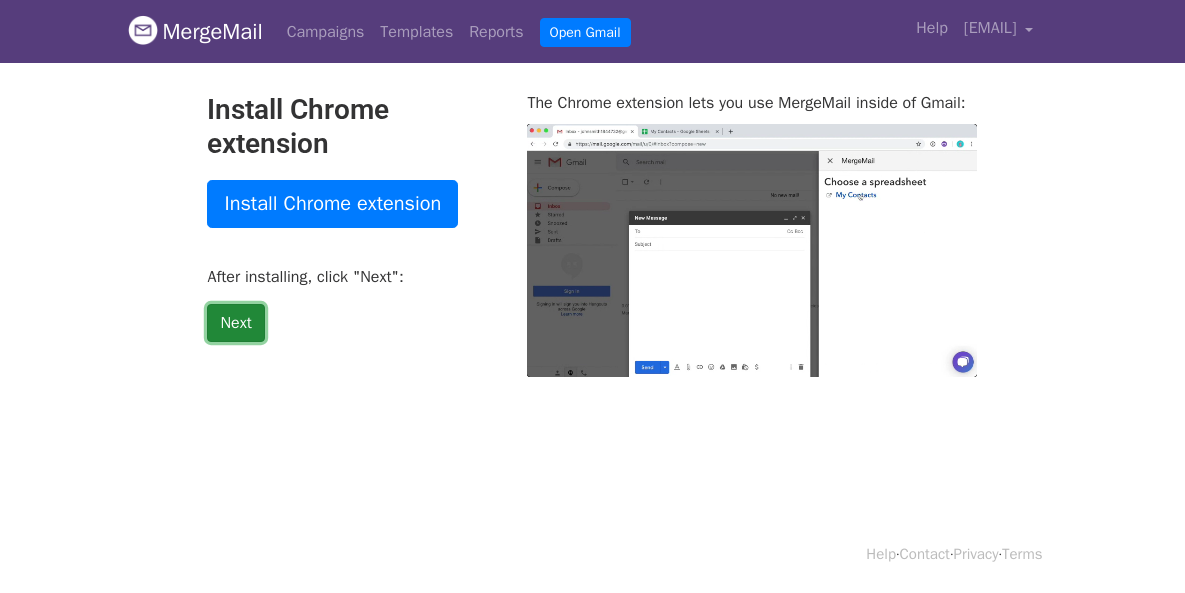 type on "36.03" 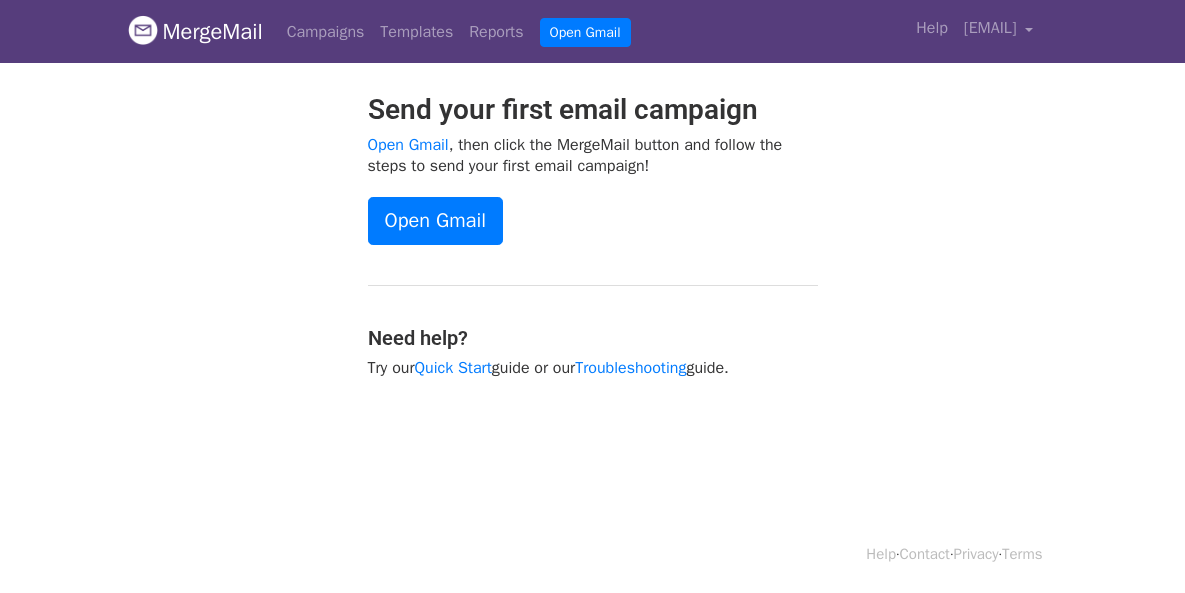 scroll, scrollTop: 0, scrollLeft: 0, axis: both 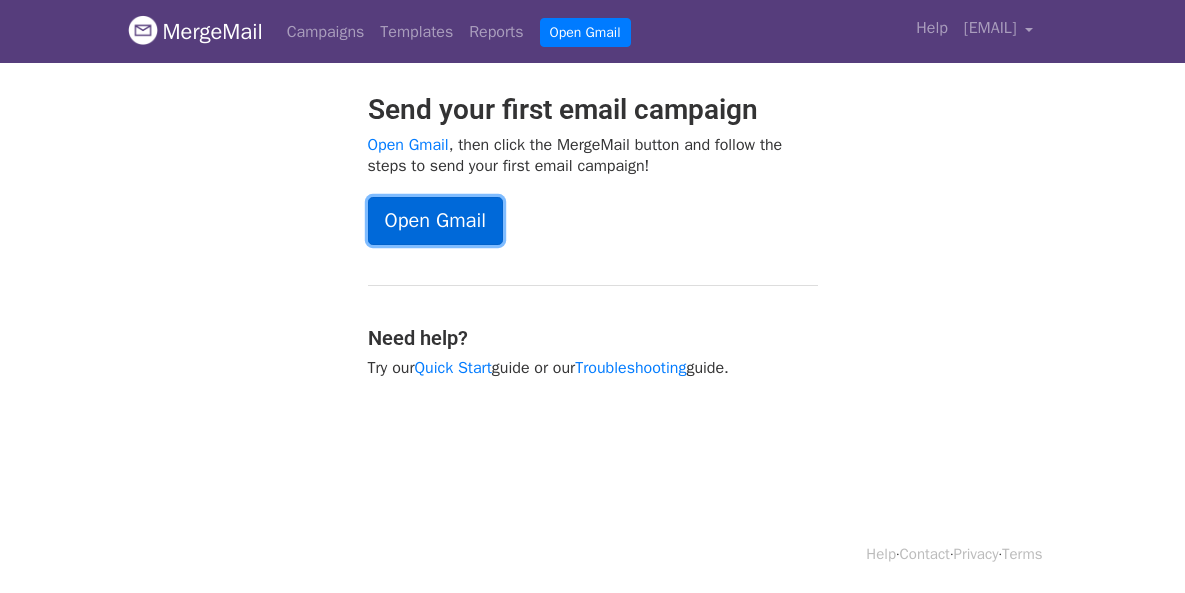 click on "Open Gmail" at bounding box center (435, 221) 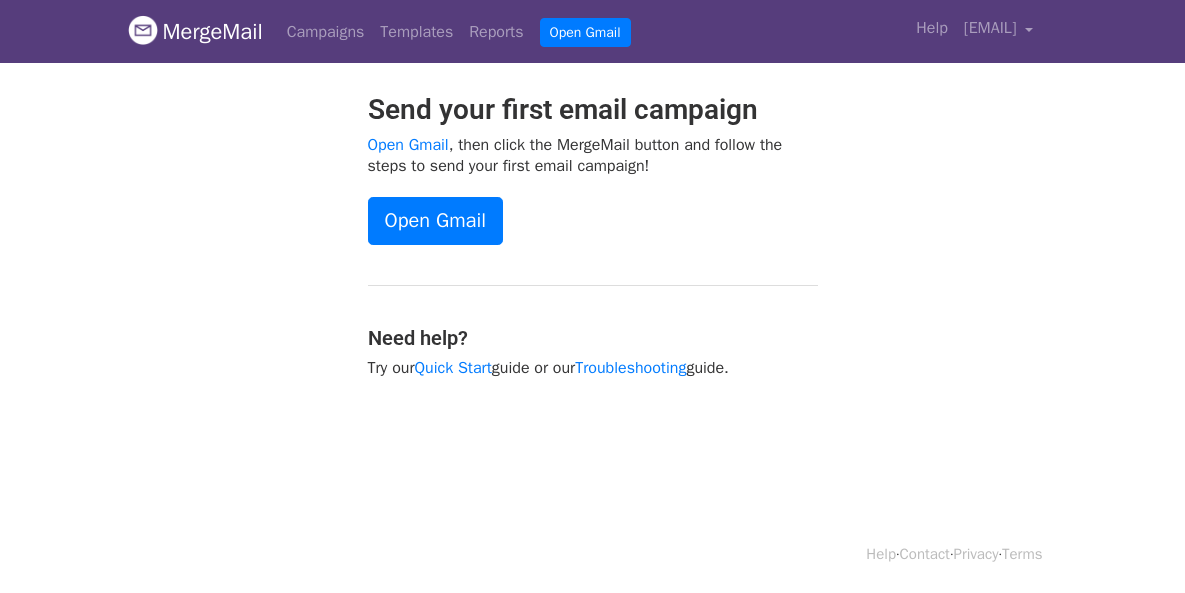 scroll, scrollTop: 0, scrollLeft: 0, axis: both 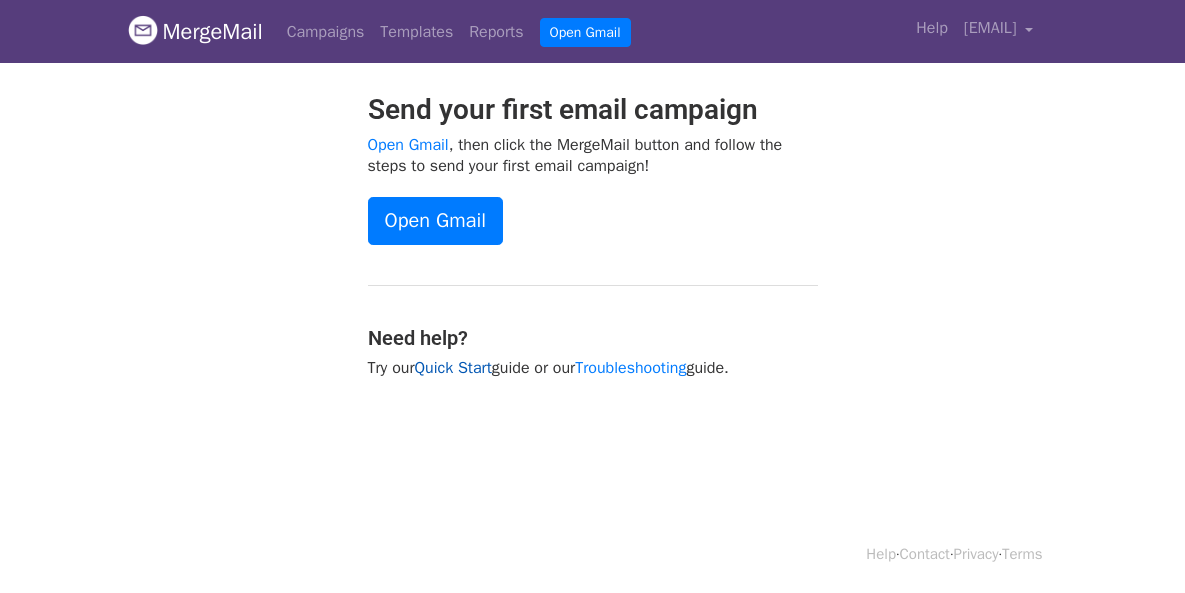 click on "Quick Start" at bounding box center (452, 368) 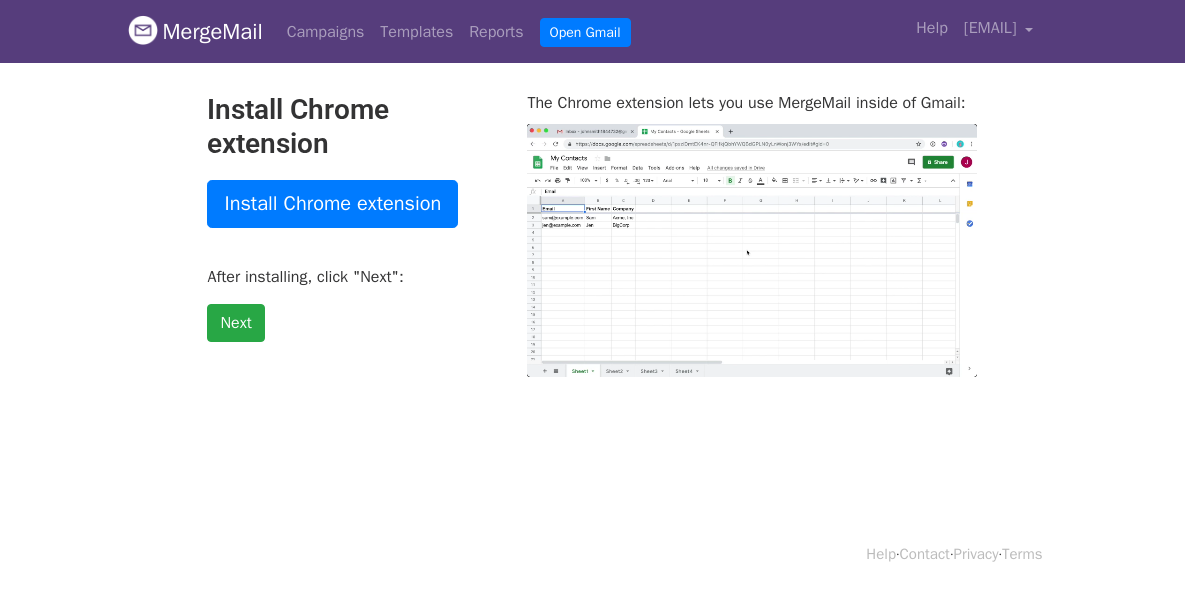 scroll, scrollTop: 0, scrollLeft: 0, axis: both 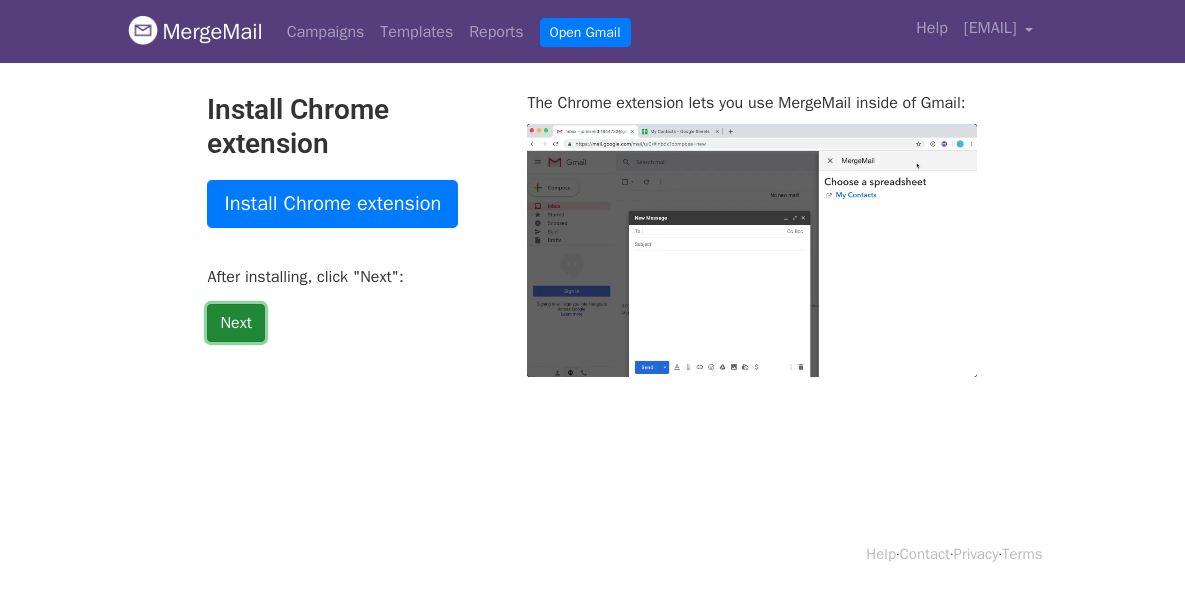 type on "8.68" 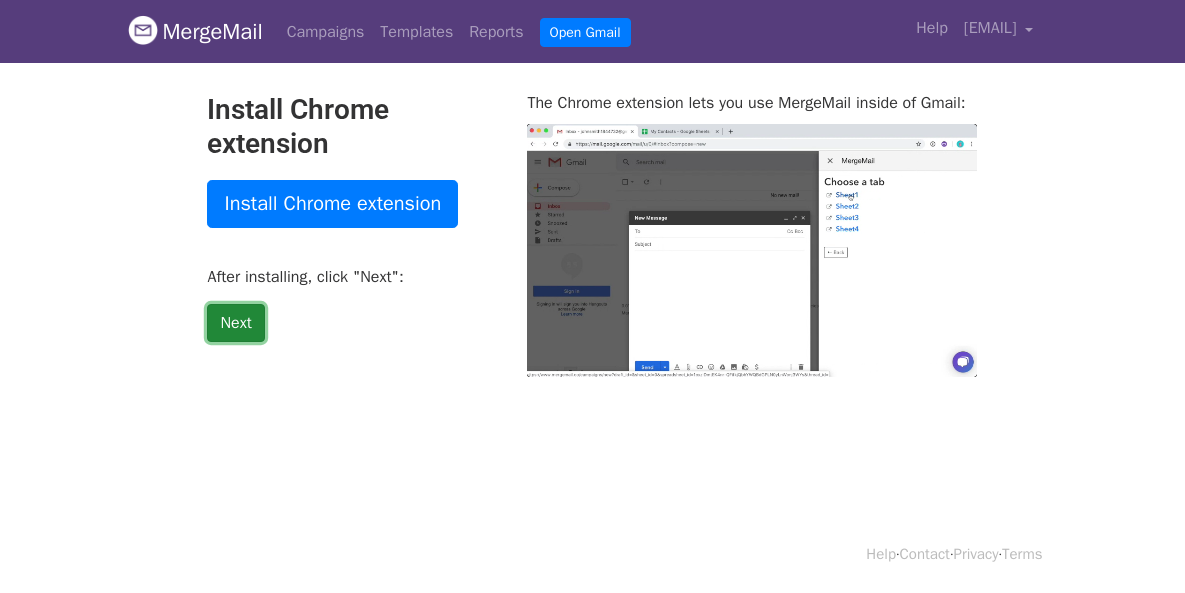 click on "Next" at bounding box center [235, 323] 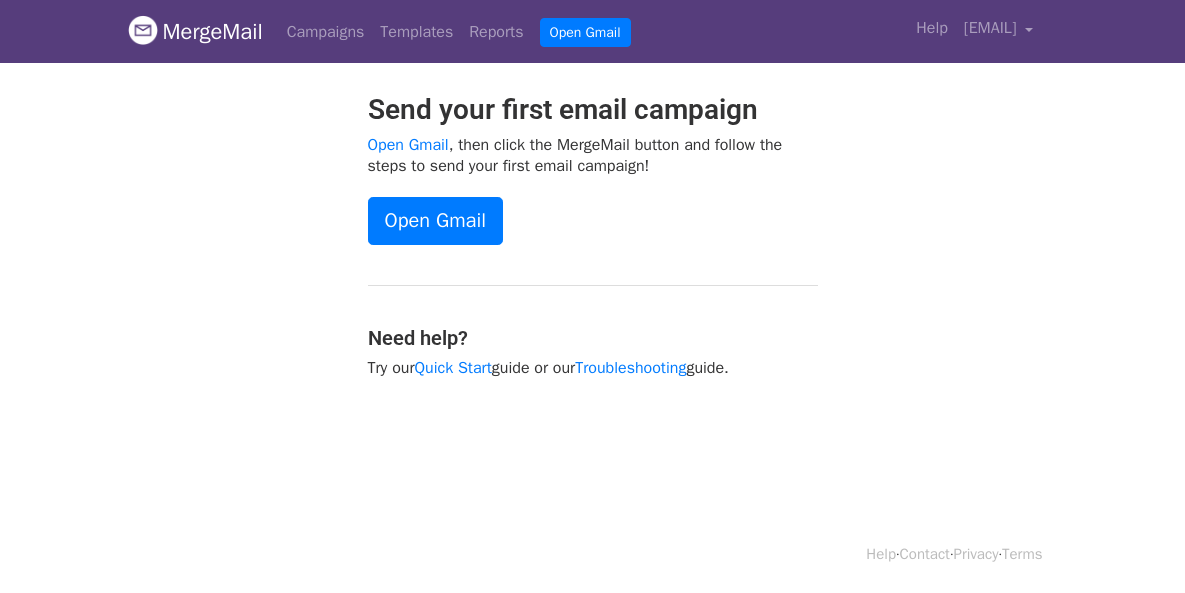 scroll, scrollTop: 0, scrollLeft: 0, axis: both 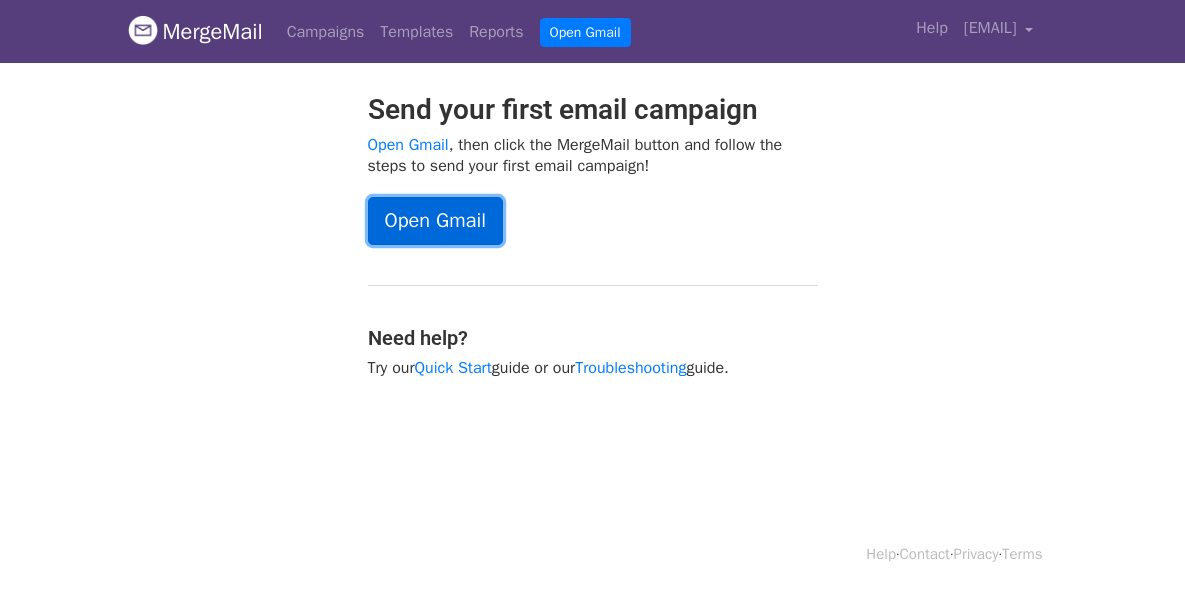 click on "Open Gmail" at bounding box center (435, 221) 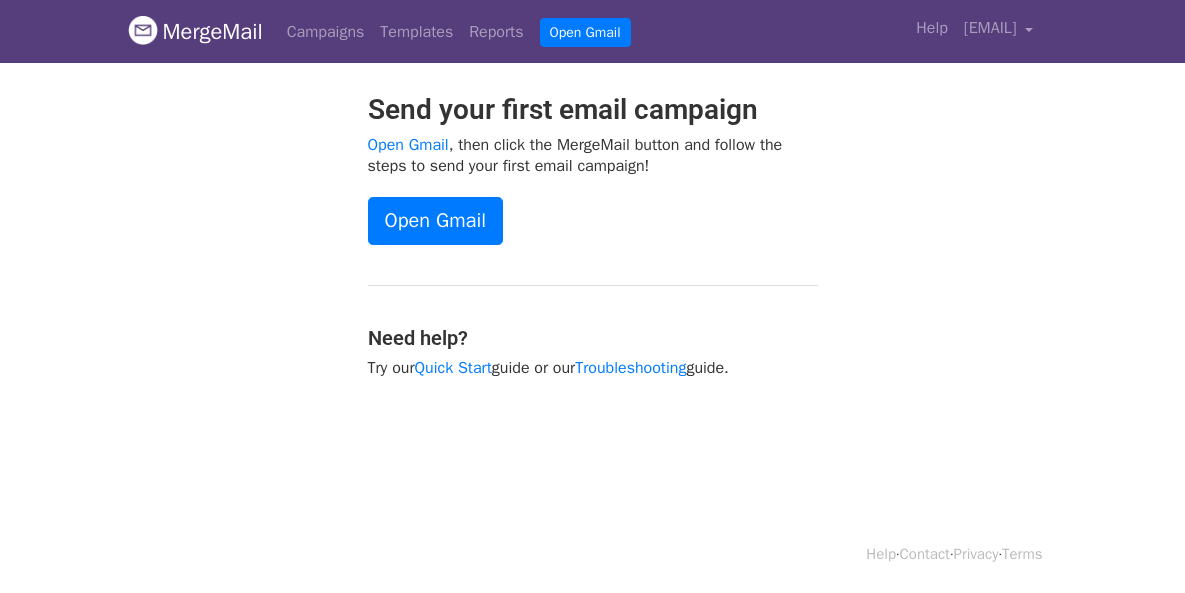 scroll, scrollTop: 0, scrollLeft: 0, axis: both 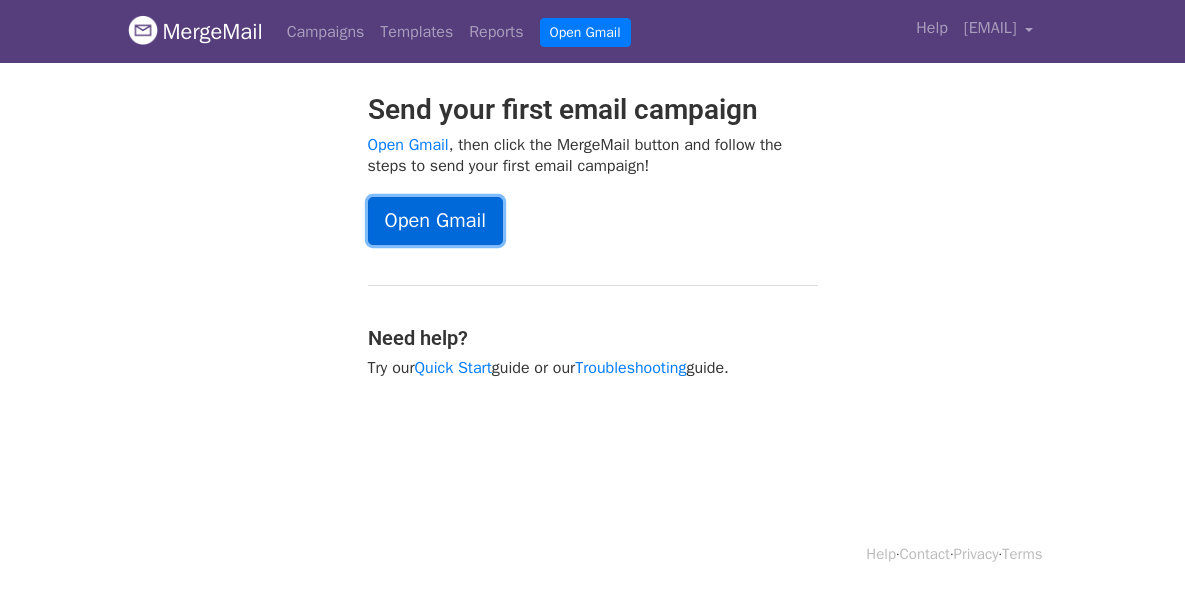 click on "Open Gmail" at bounding box center (435, 221) 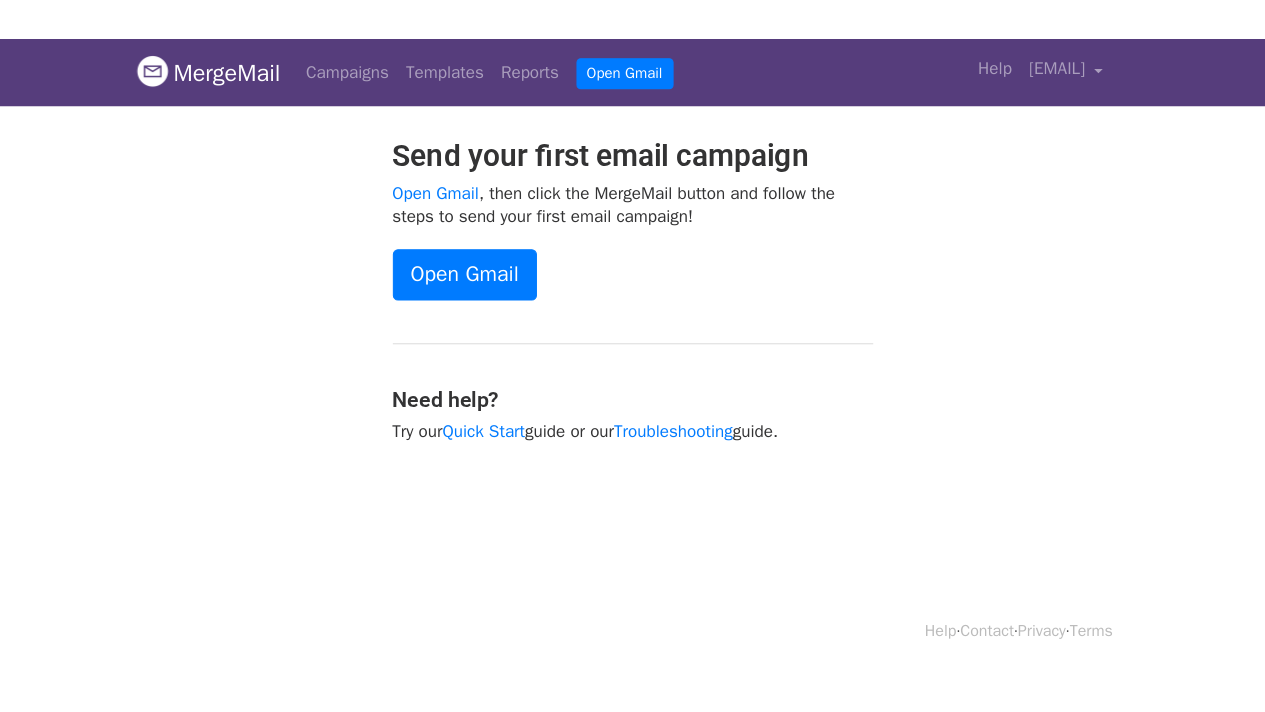 scroll, scrollTop: 0, scrollLeft: 0, axis: both 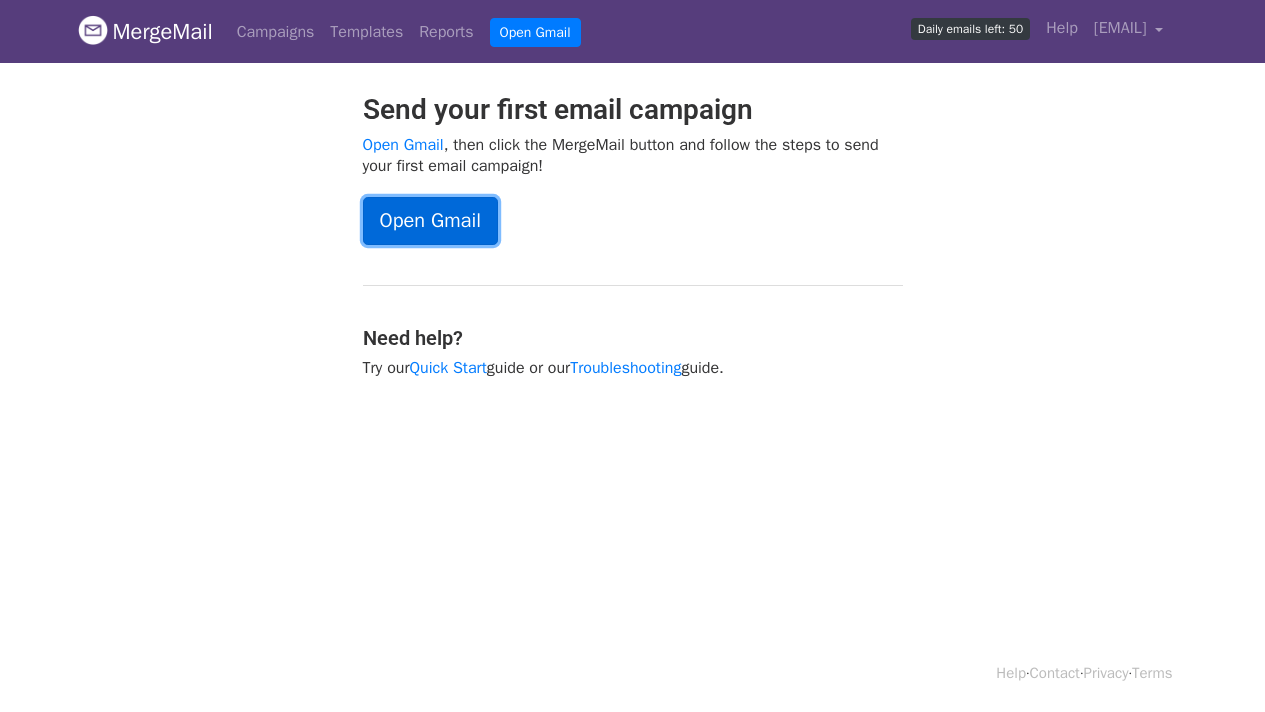 click on "Open Gmail" at bounding box center (430, 221) 